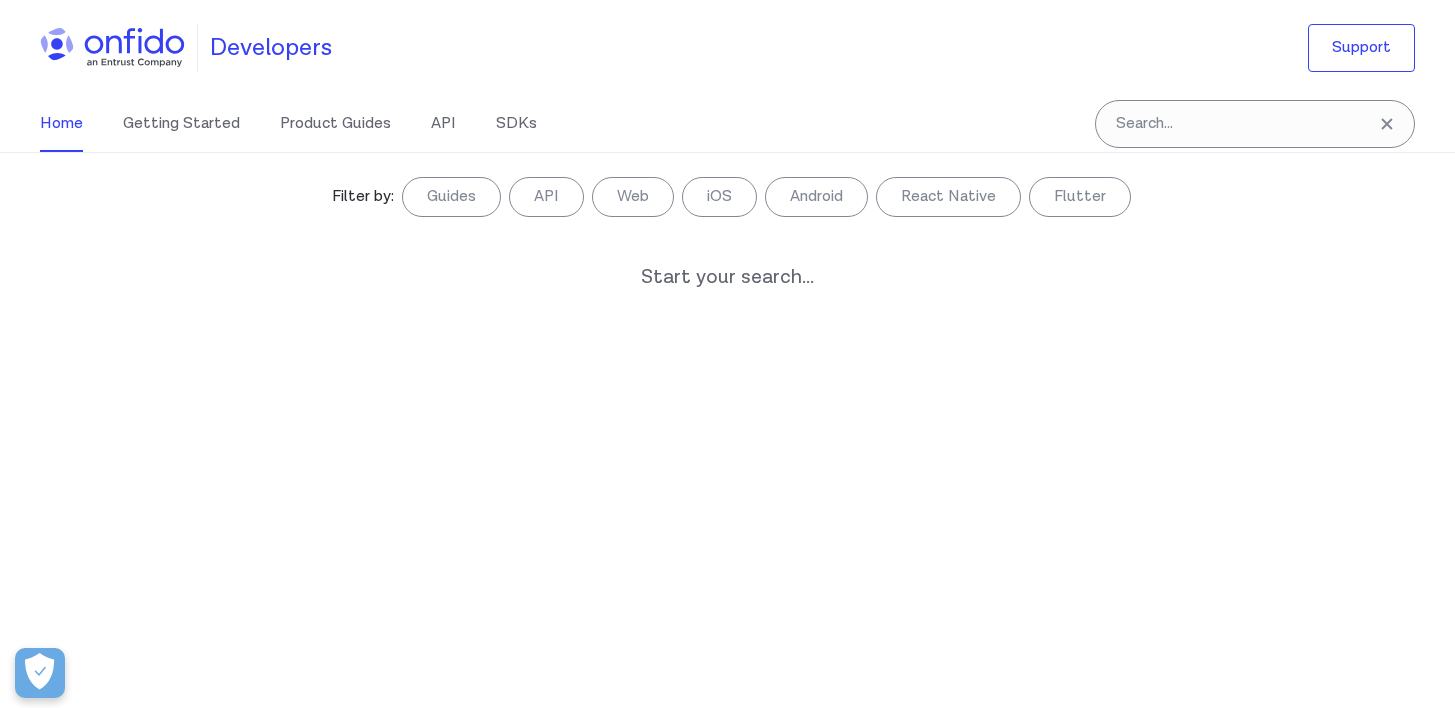 click at bounding box center (1255, 124) 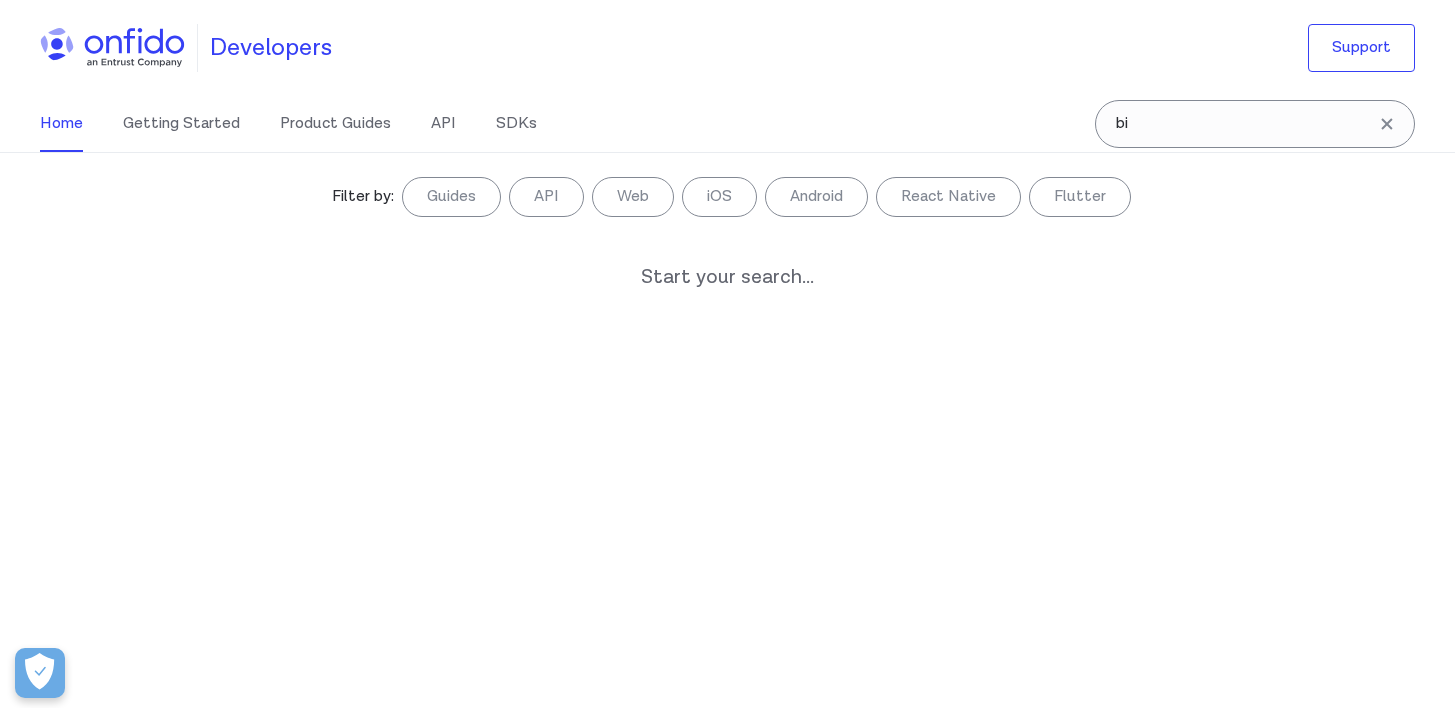 type on "b" 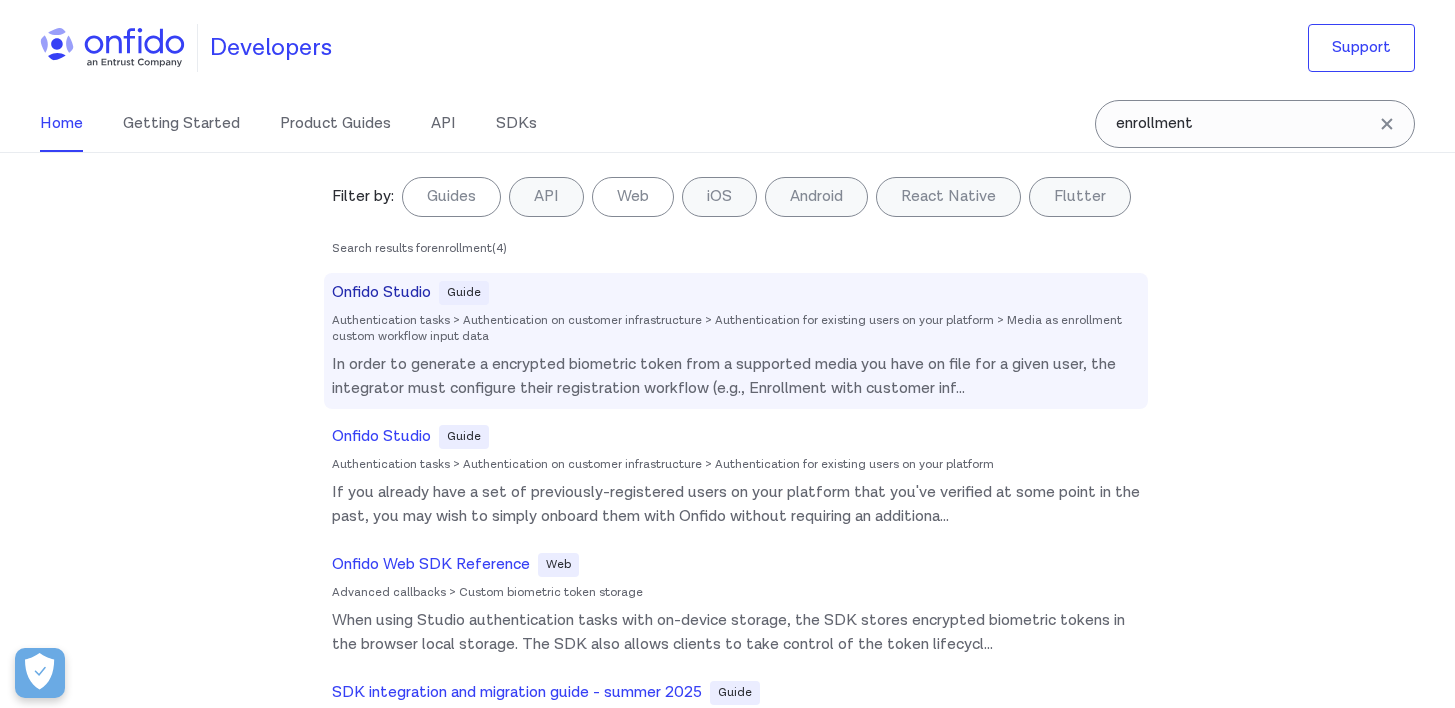 type on "enrollment" 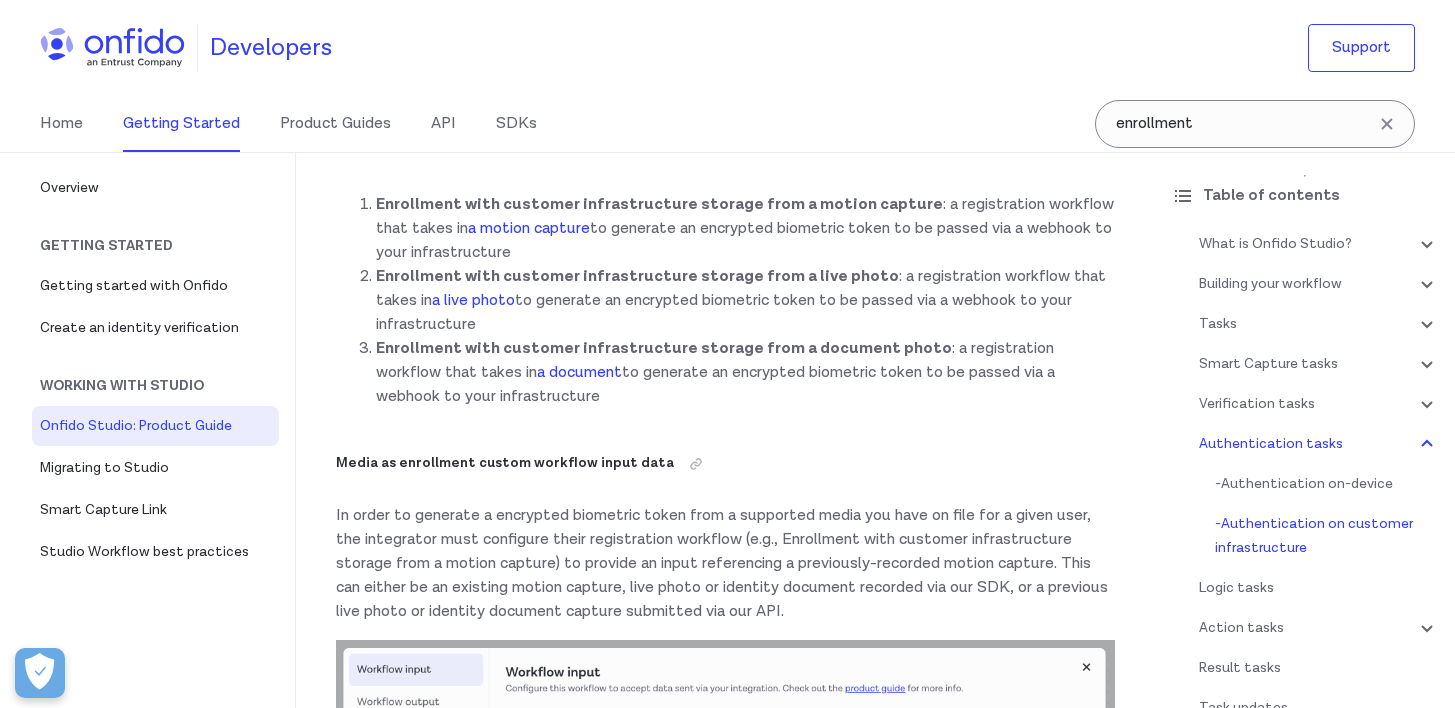 scroll, scrollTop: 26259, scrollLeft: 0, axis: vertical 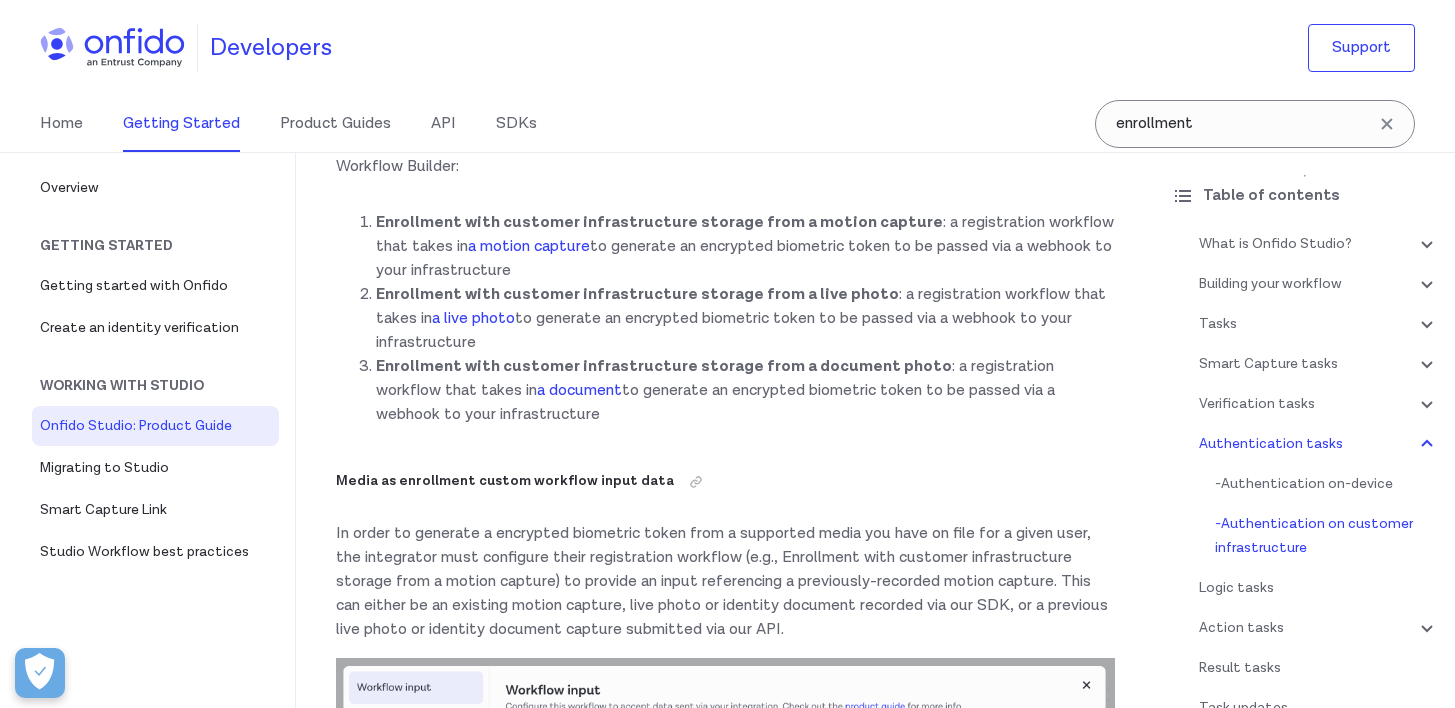 drag, startPoint x: 595, startPoint y: 331, endPoint x: 583, endPoint y: 331, distance: 12 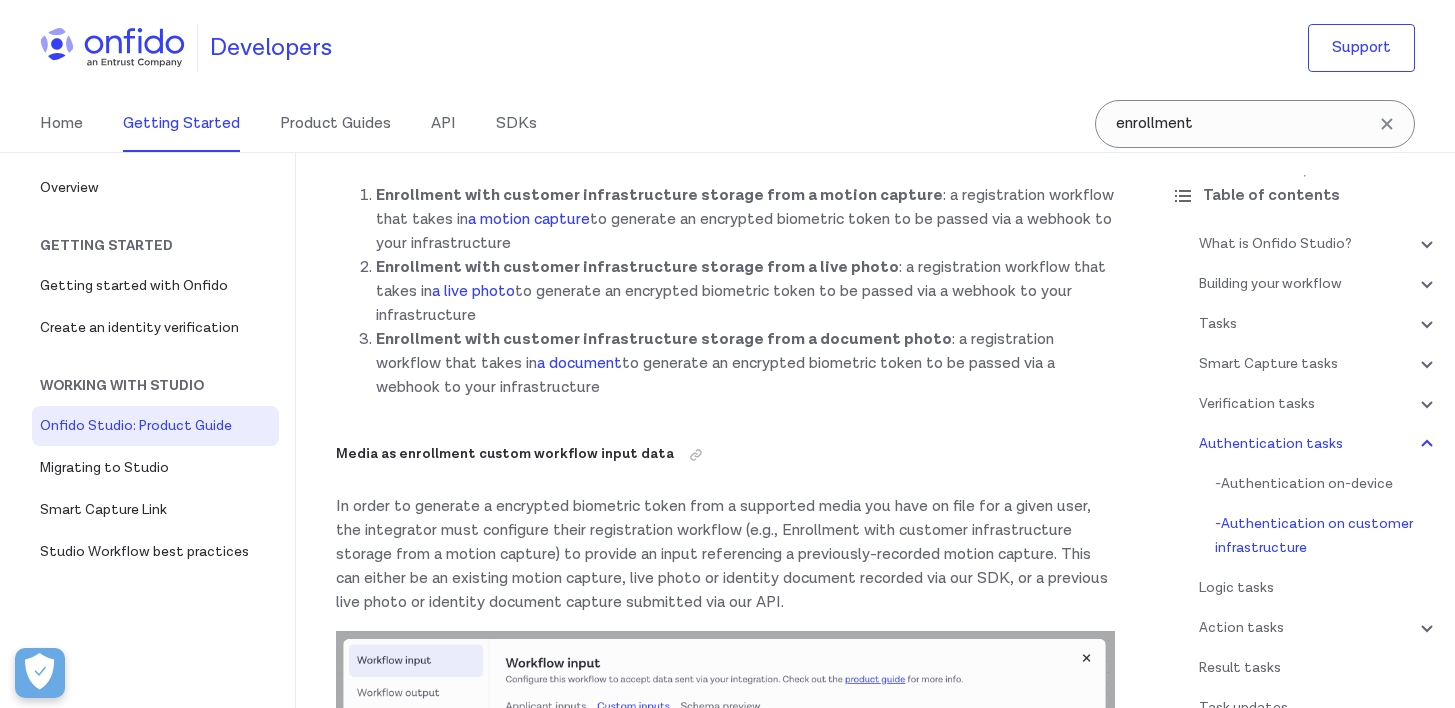 scroll, scrollTop: 26287, scrollLeft: 0, axis: vertical 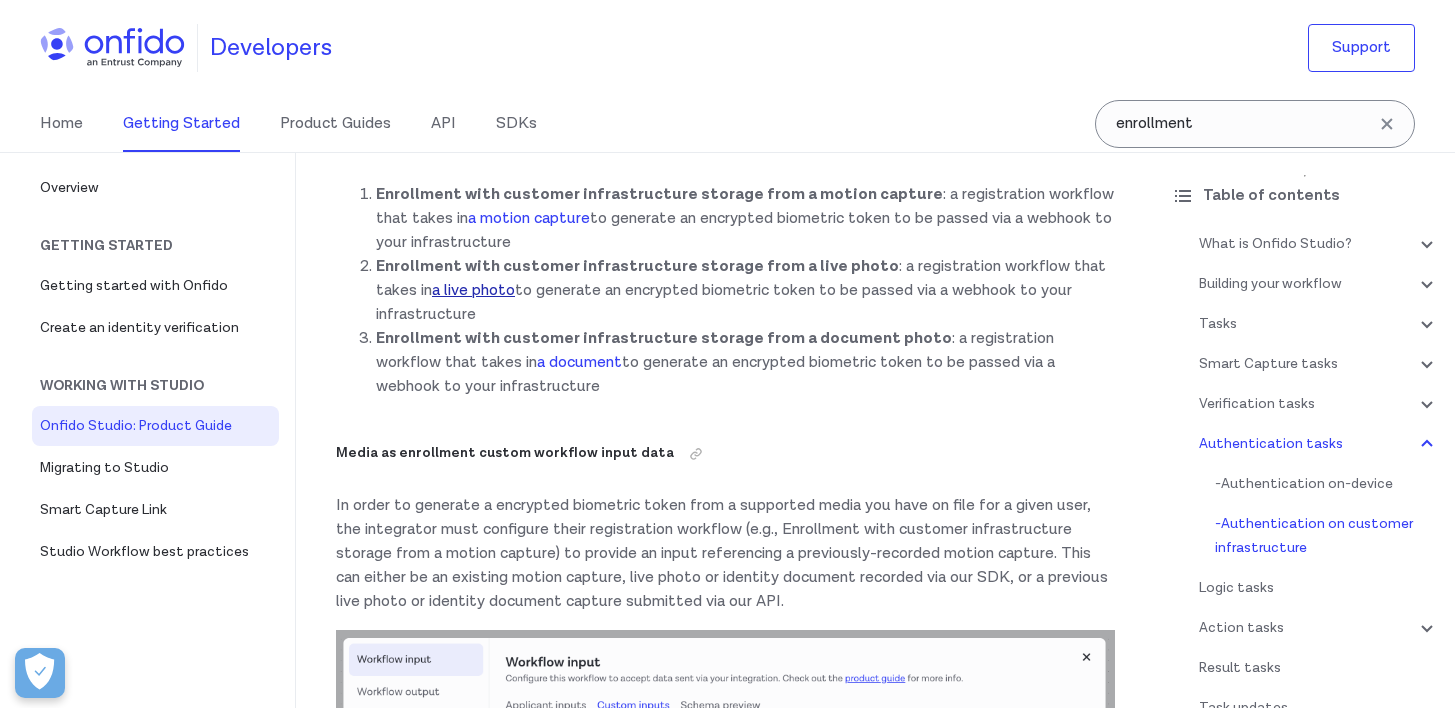 click on "a live photo" at bounding box center [473, 290] 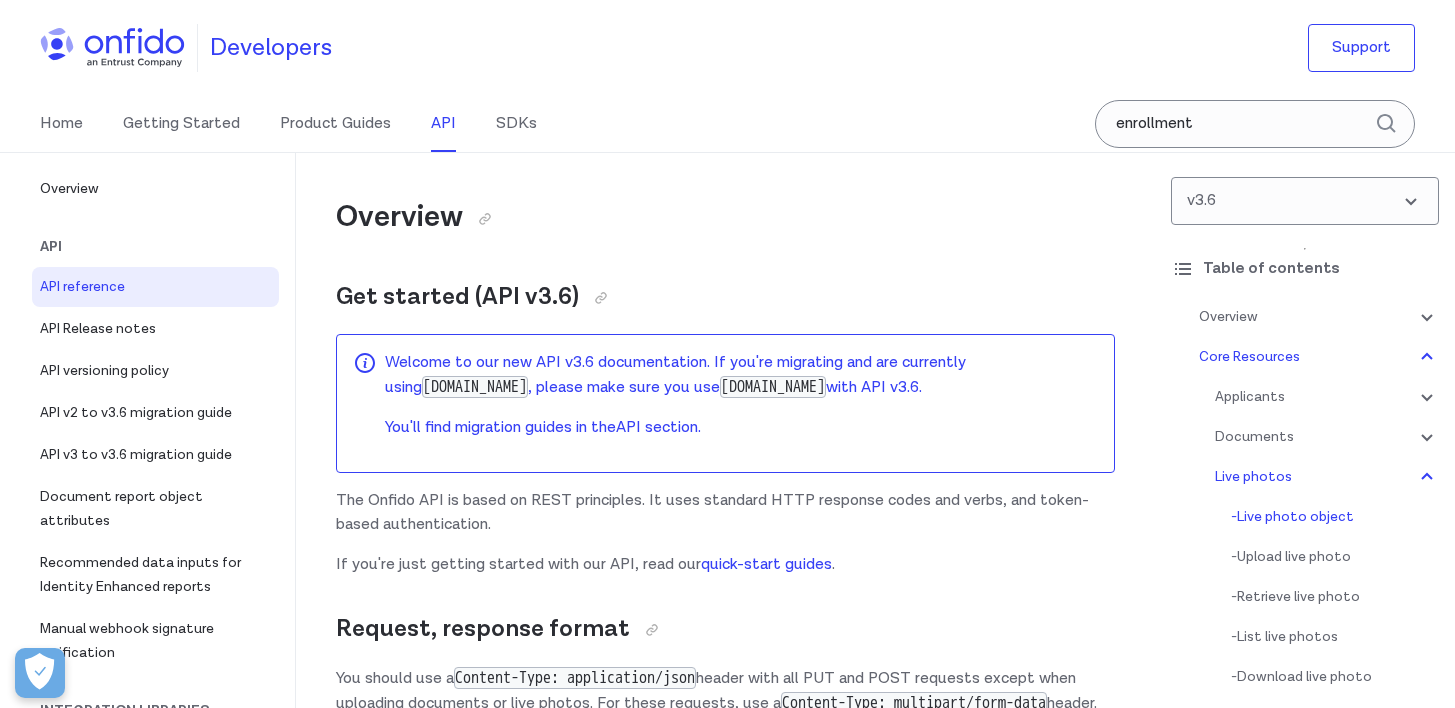 scroll, scrollTop: 43029, scrollLeft: 0, axis: vertical 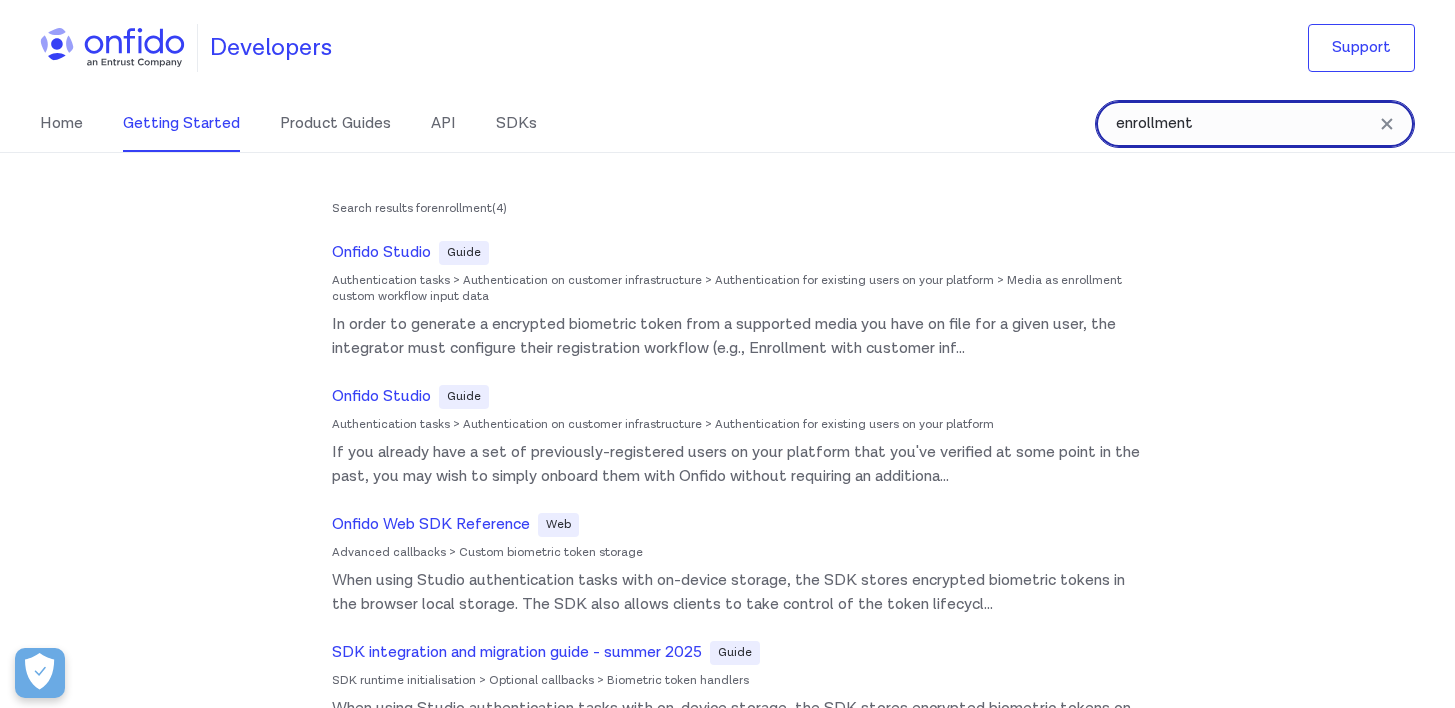 drag, startPoint x: 1218, startPoint y: 128, endPoint x: 983, endPoint y: 128, distance: 235 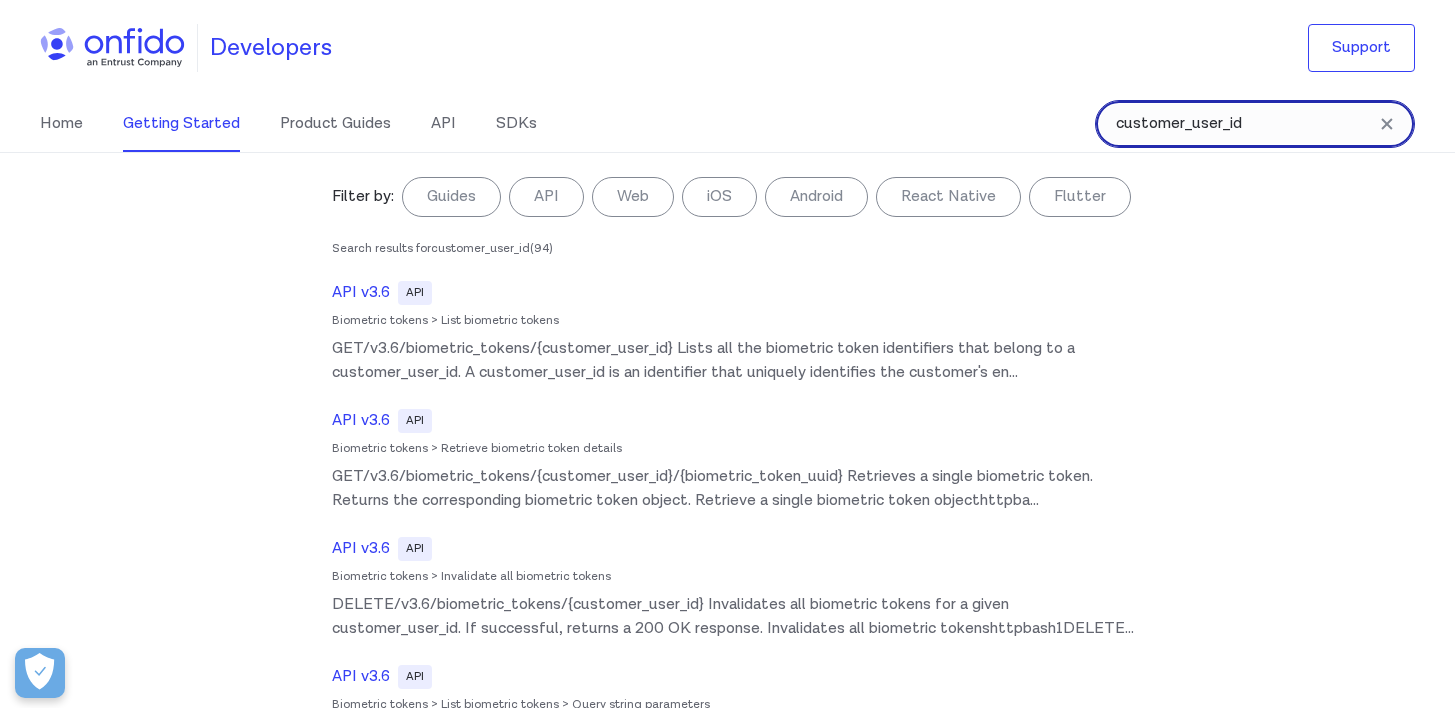 type on "customer_user_id" 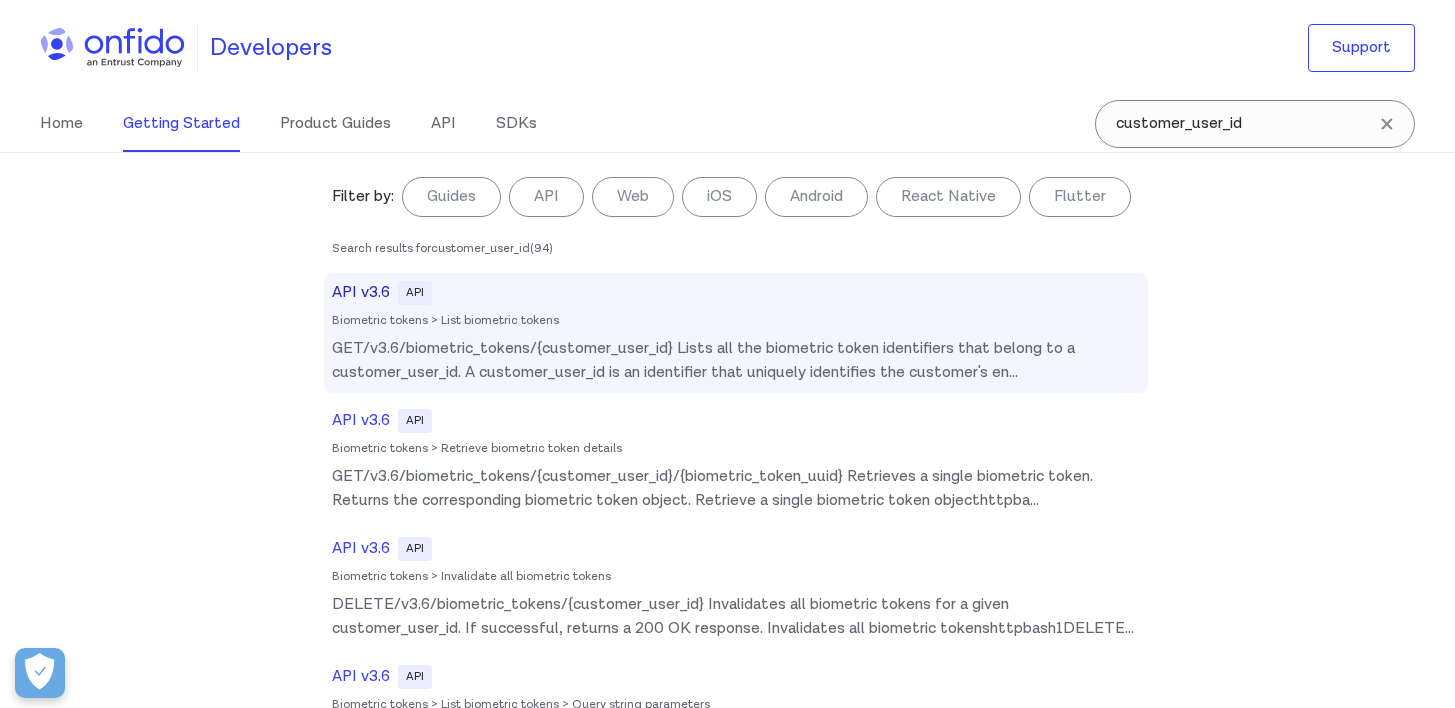 click on "GET/v3.6/biometric_tokens/{customer_user_id} Lists all the biometric token identifiers that belong to a customer_user_id. A customer_user_id is an identifier that uniquely identifies the customer's en ..." at bounding box center (736, 361) 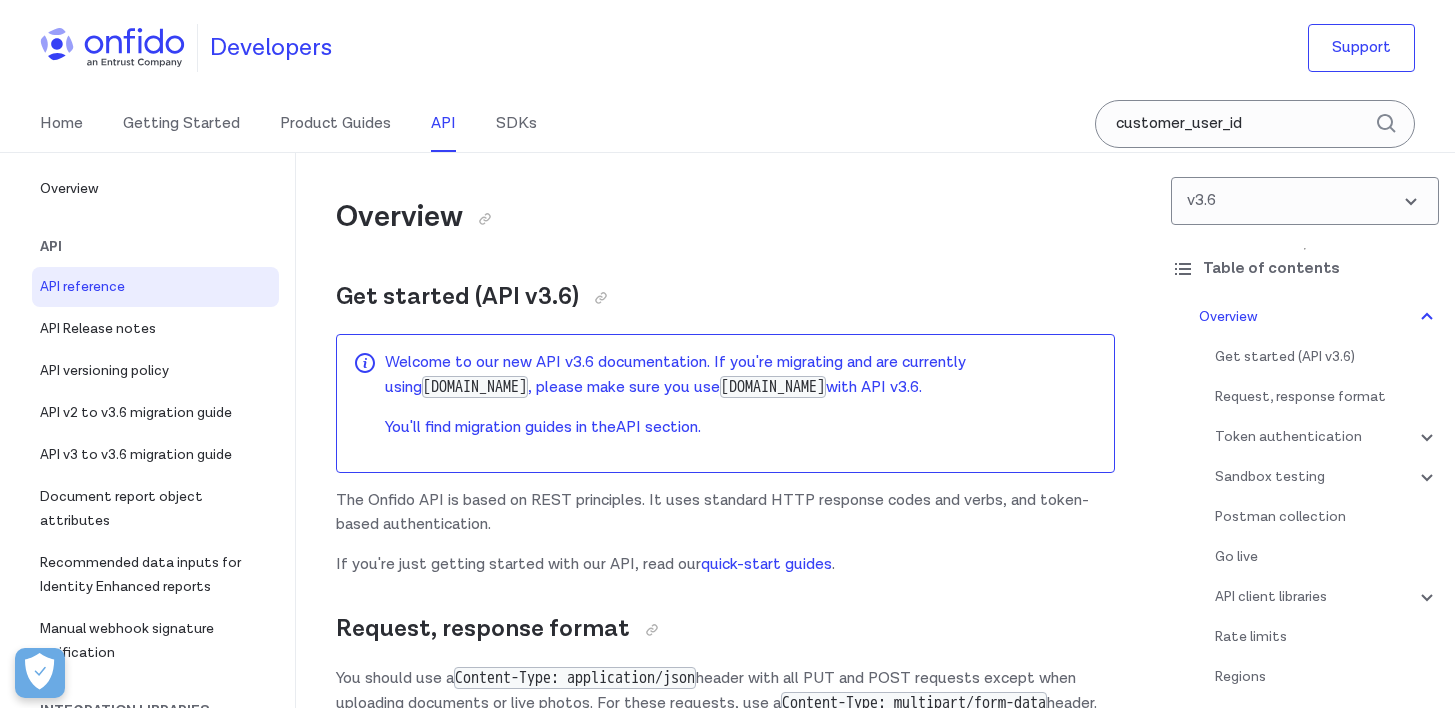scroll, scrollTop: 0, scrollLeft: 0, axis: both 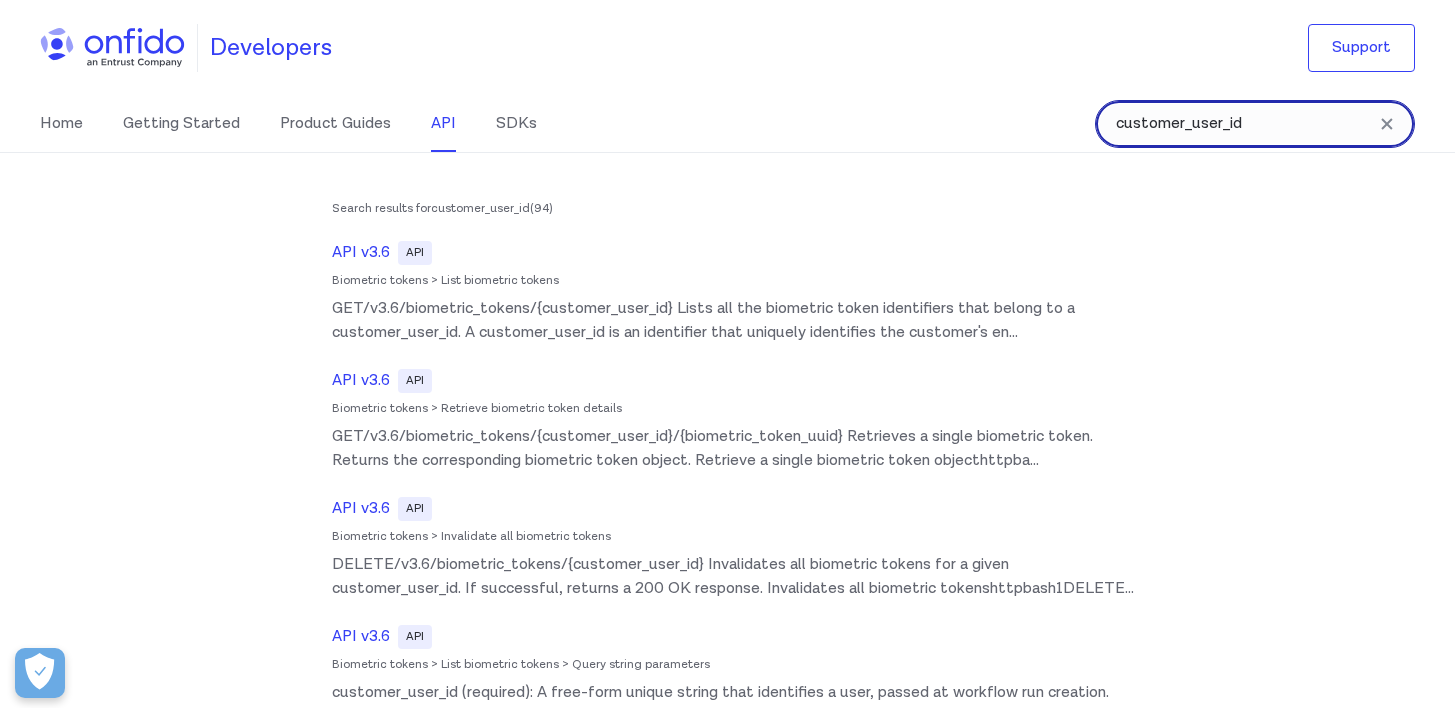 click on "customer_user_id" at bounding box center (1255, 124) 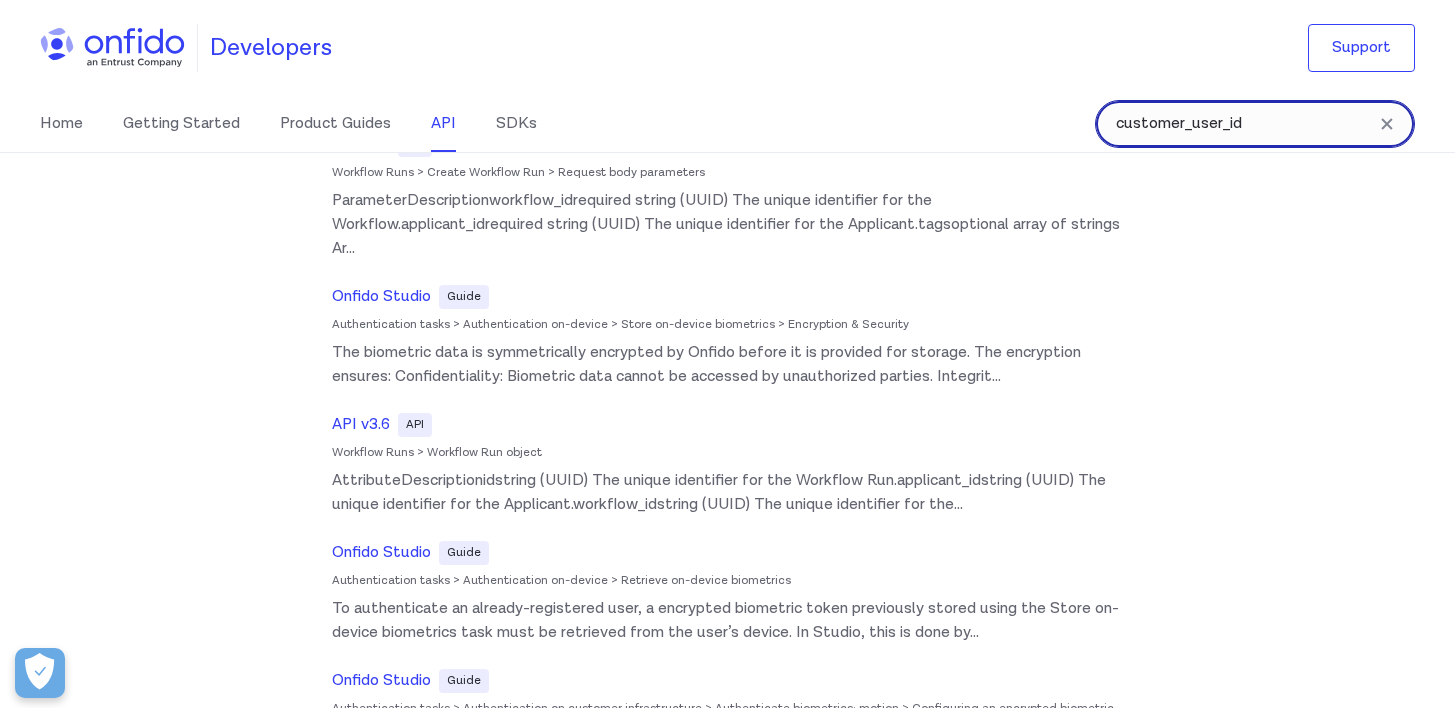 scroll, scrollTop: 925, scrollLeft: 0, axis: vertical 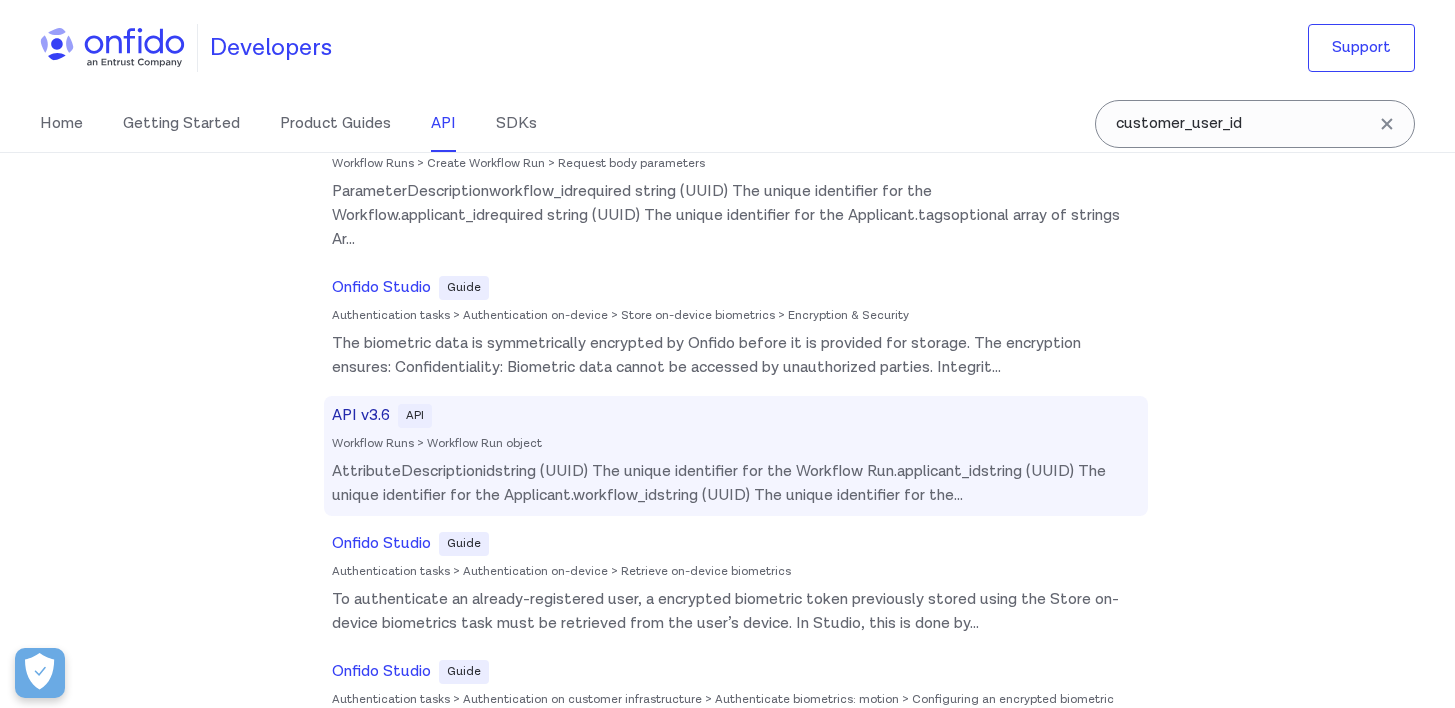 click on "AttributeDescriptionidstring (UUID) The unique identifier for the Workflow Run.applicant_idstring (UUID) The unique identifier for the Applicant.workflow_idstring (UUID) The unique identifier for the  ..." at bounding box center [736, 484] 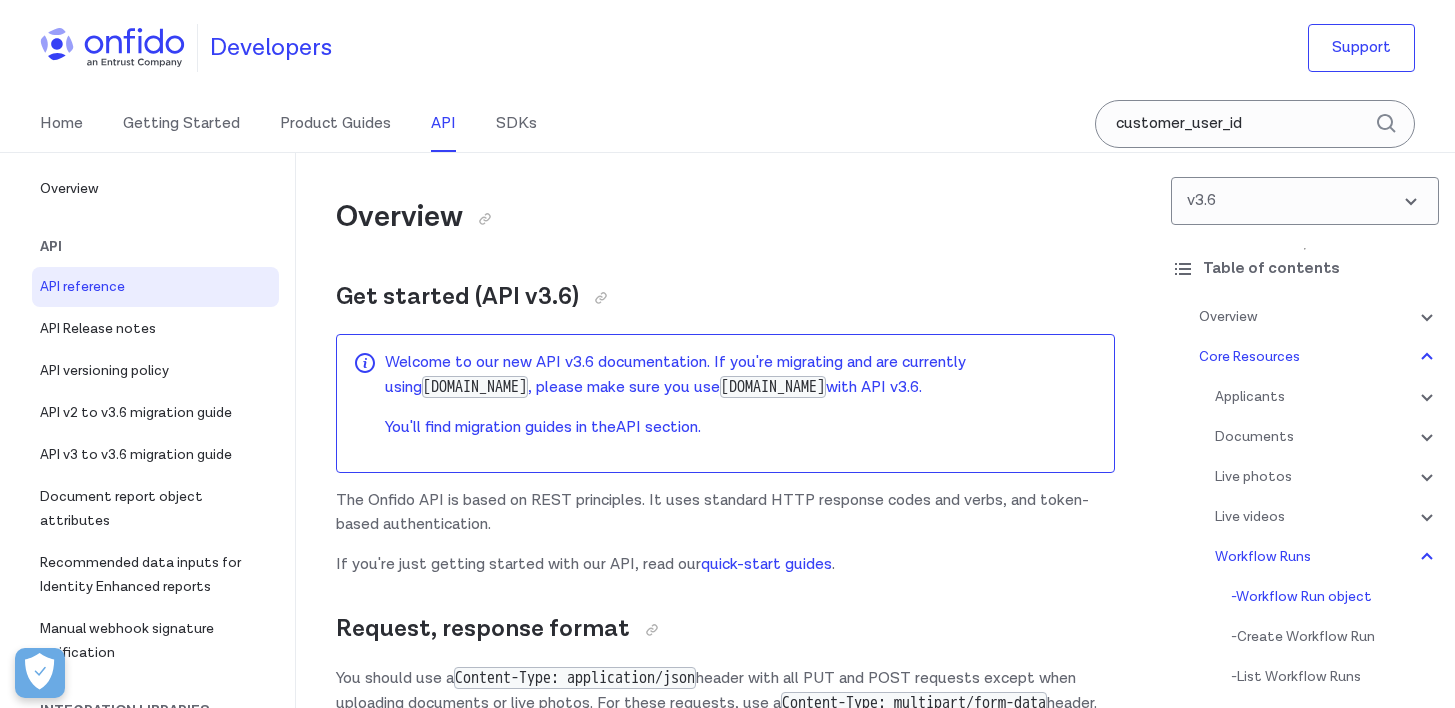 scroll, scrollTop: 51389, scrollLeft: 0, axis: vertical 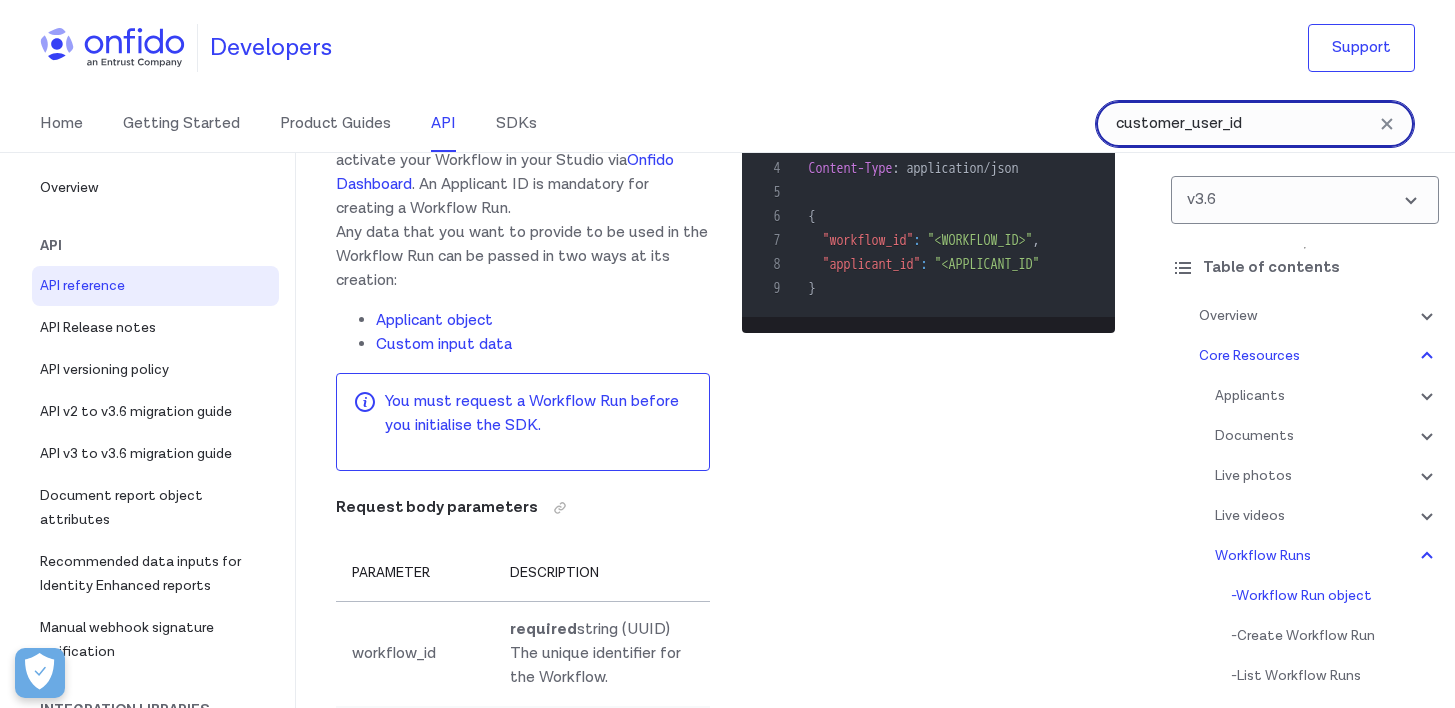 click on "customer_user_id" at bounding box center (1255, 124) 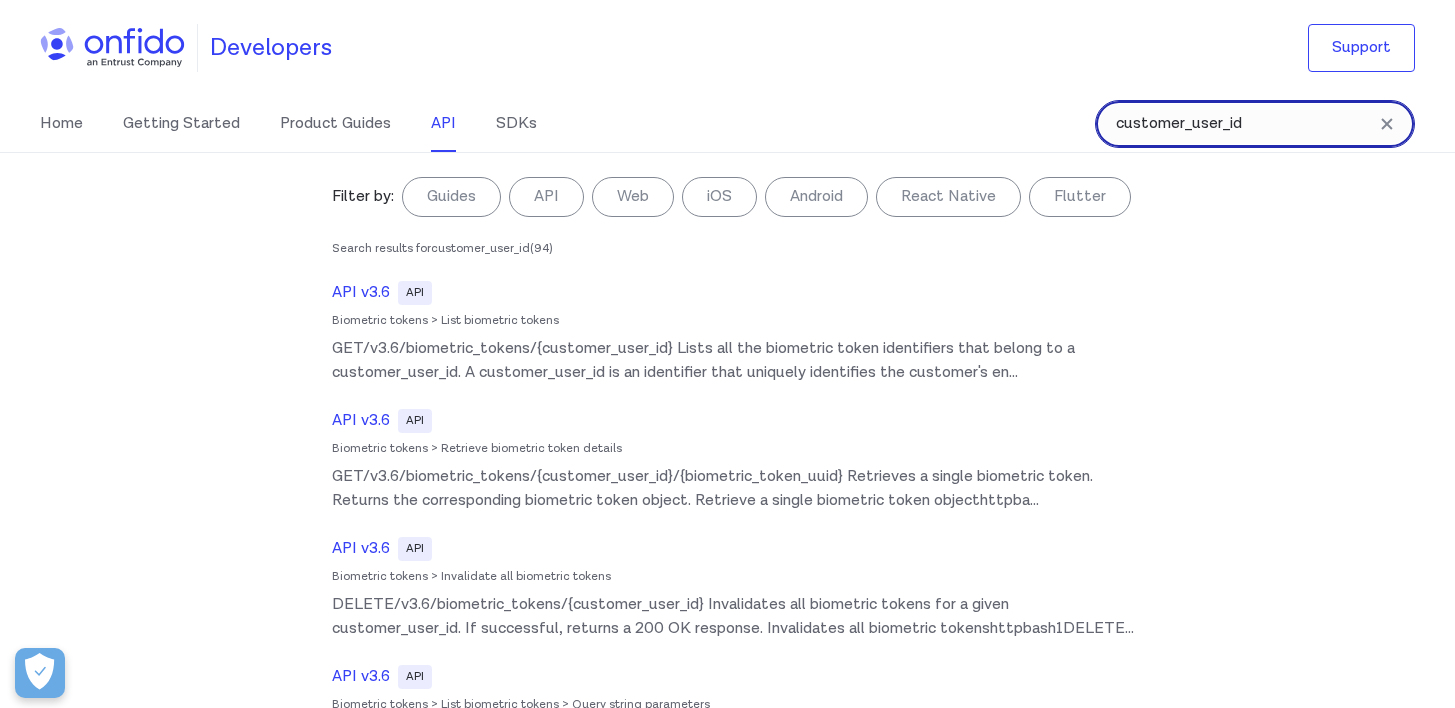 drag, startPoint x: 1273, startPoint y: 116, endPoint x: 946, endPoint y: 116, distance: 327 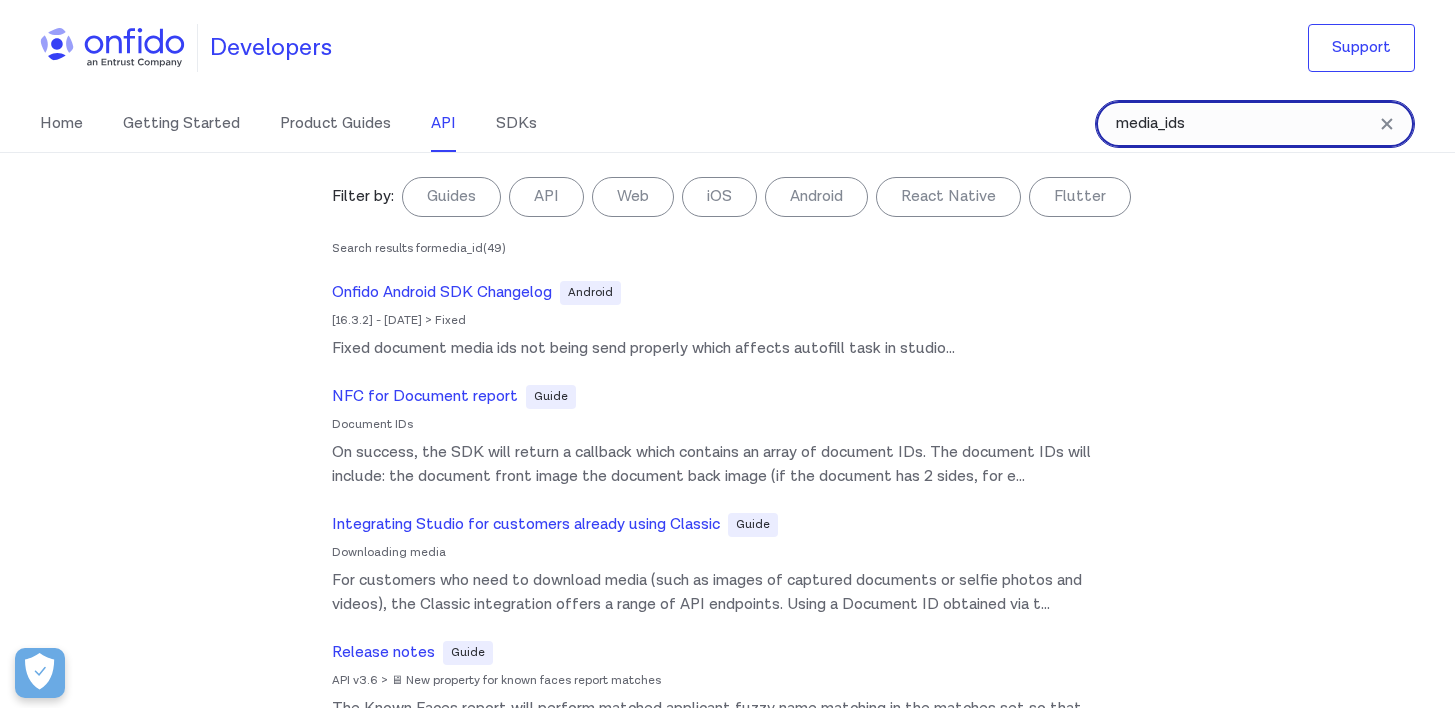 type on "media_ids" 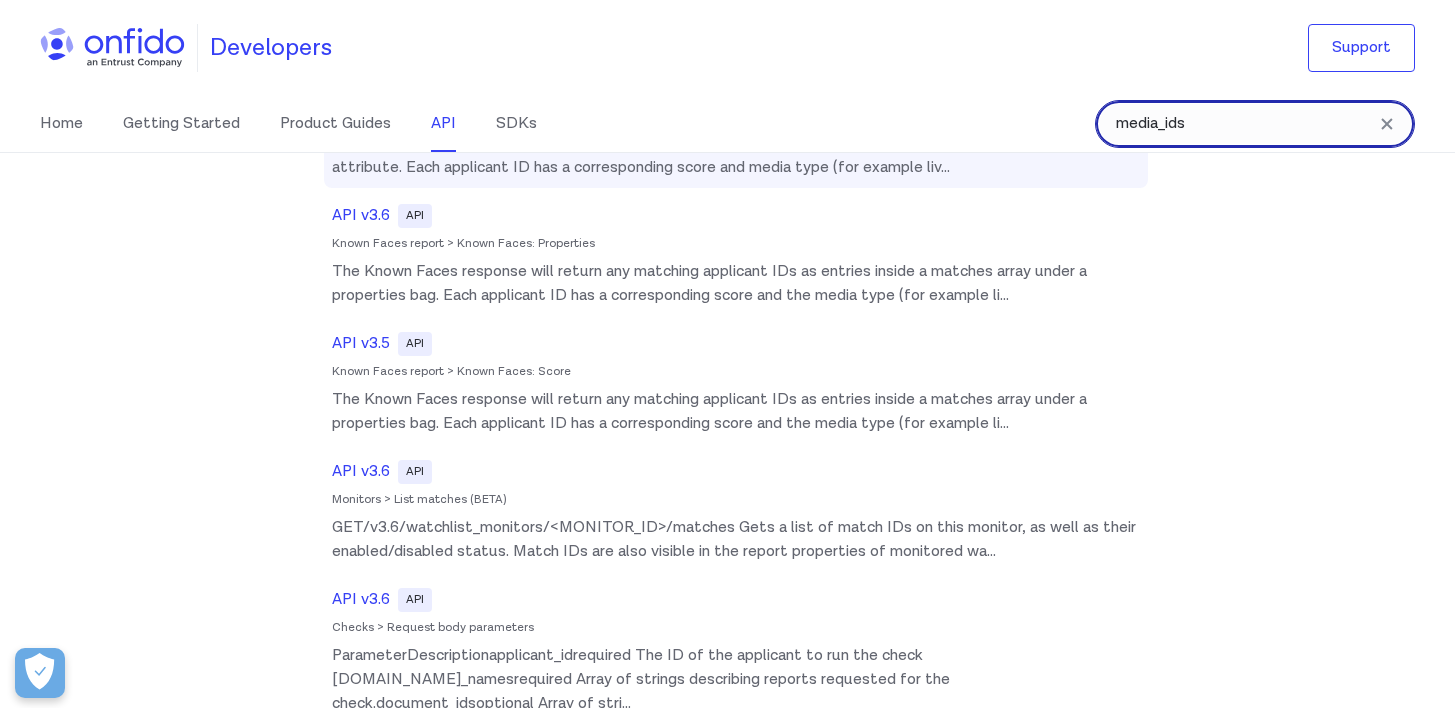 scroll, scrollTop: 1341, scrollLeft: 0, axis: vertical 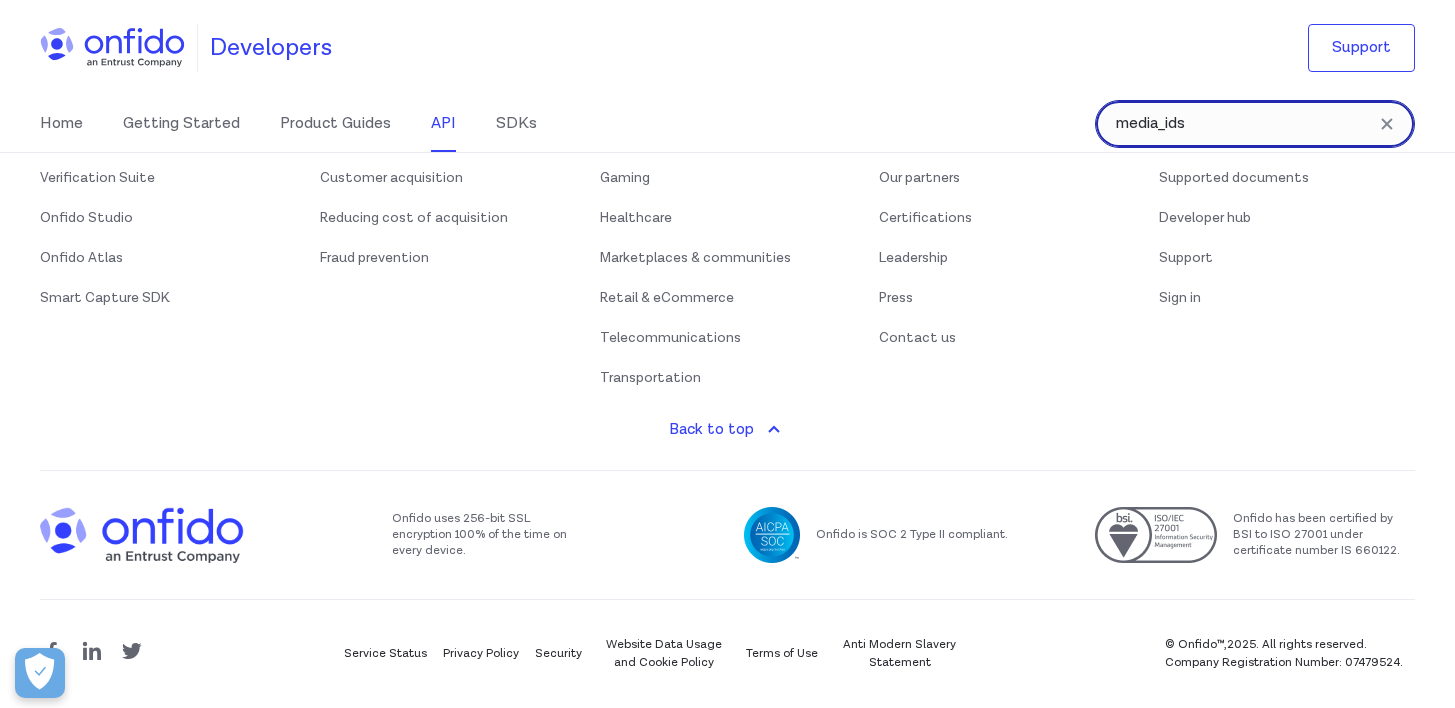 click on "media_ids" at bounding box center [1255, 124] 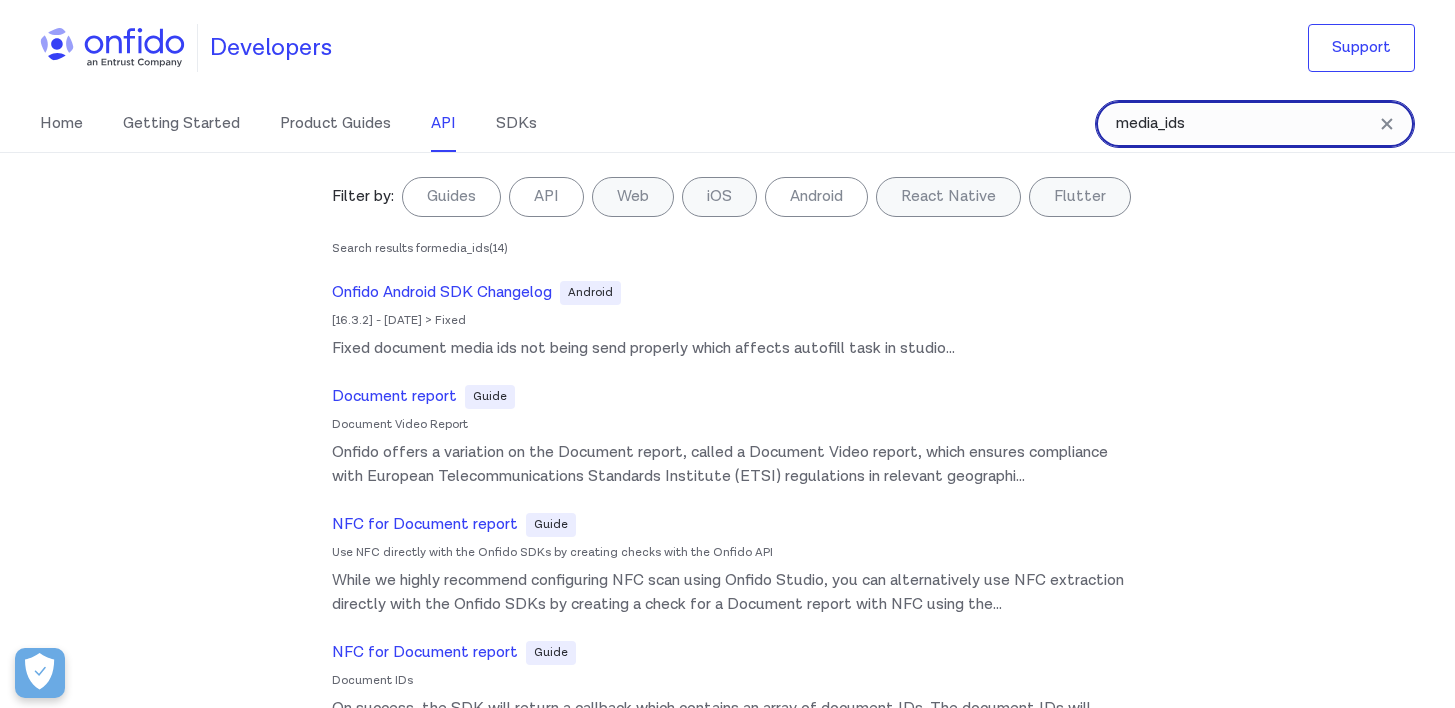 drag, startPoint x: 1227, startPoint y: 125, endPoint x: 1030, endPoint y: 124, distance: 197.00253 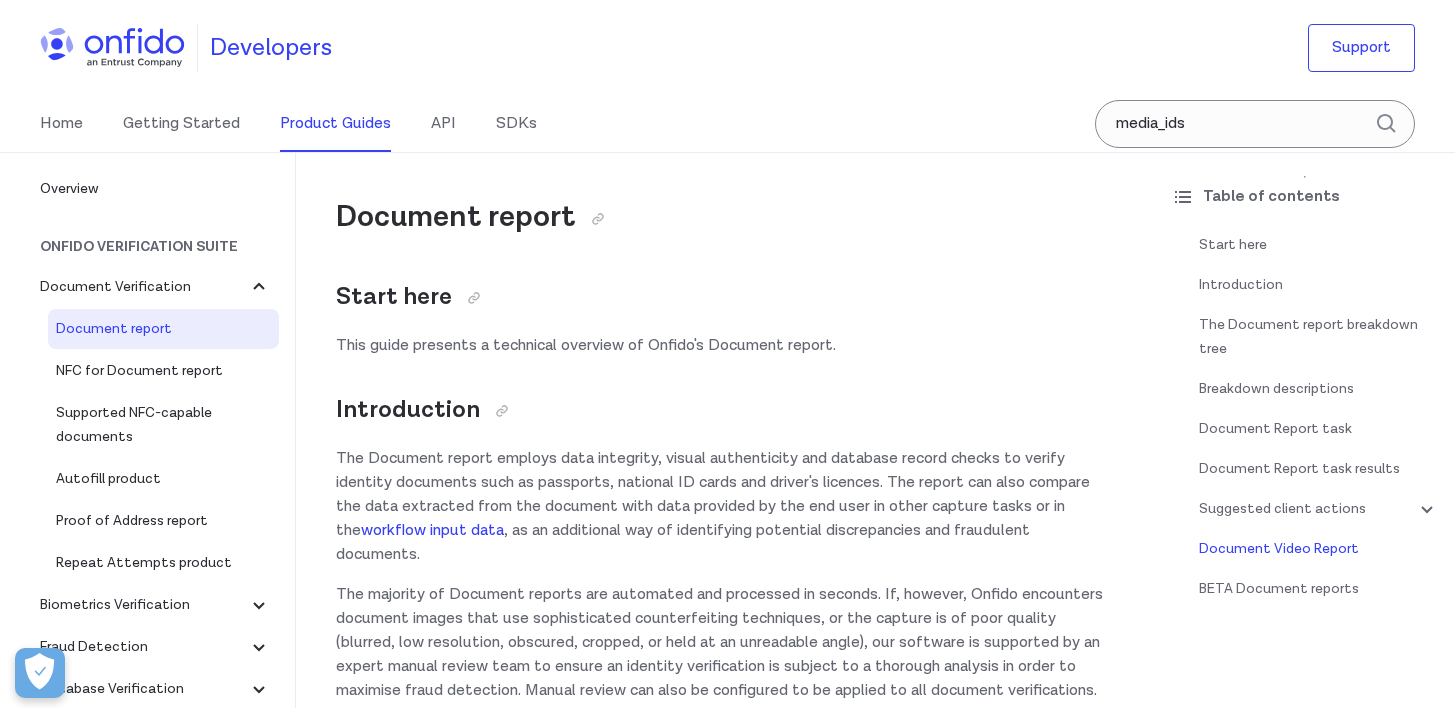 scroll, scrollTop: 14653, scrollLeft: 0, axis: vertical 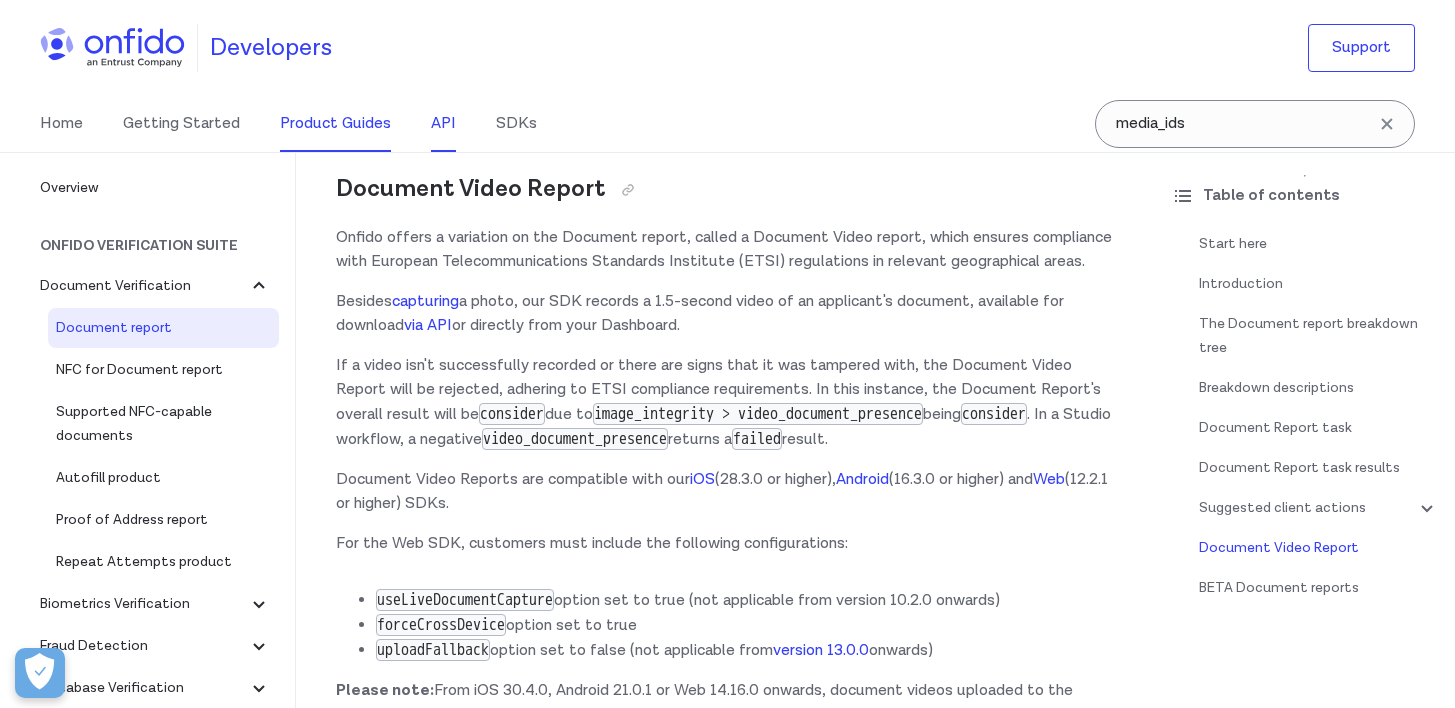 click on "API" at bounding box center [443, 124] 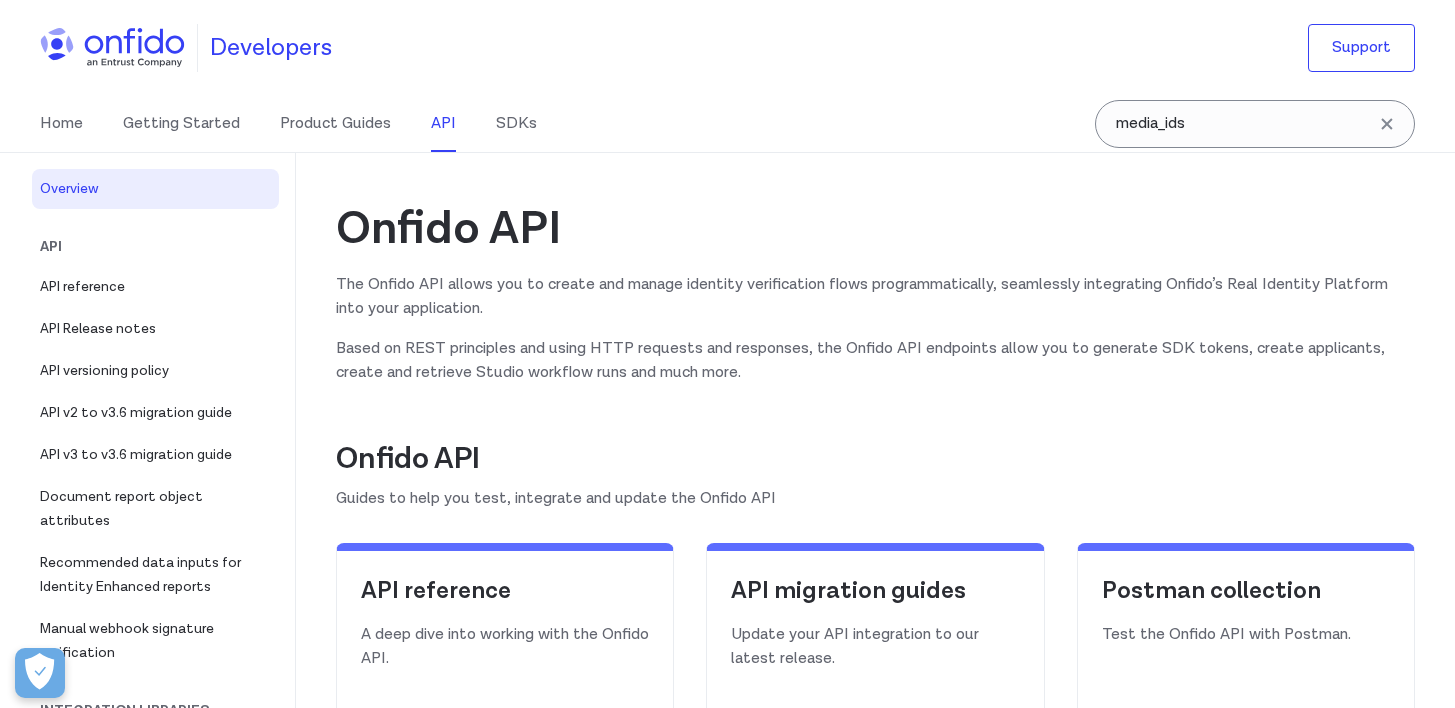 click on "Onfido API" at bounding box center (875, 459) 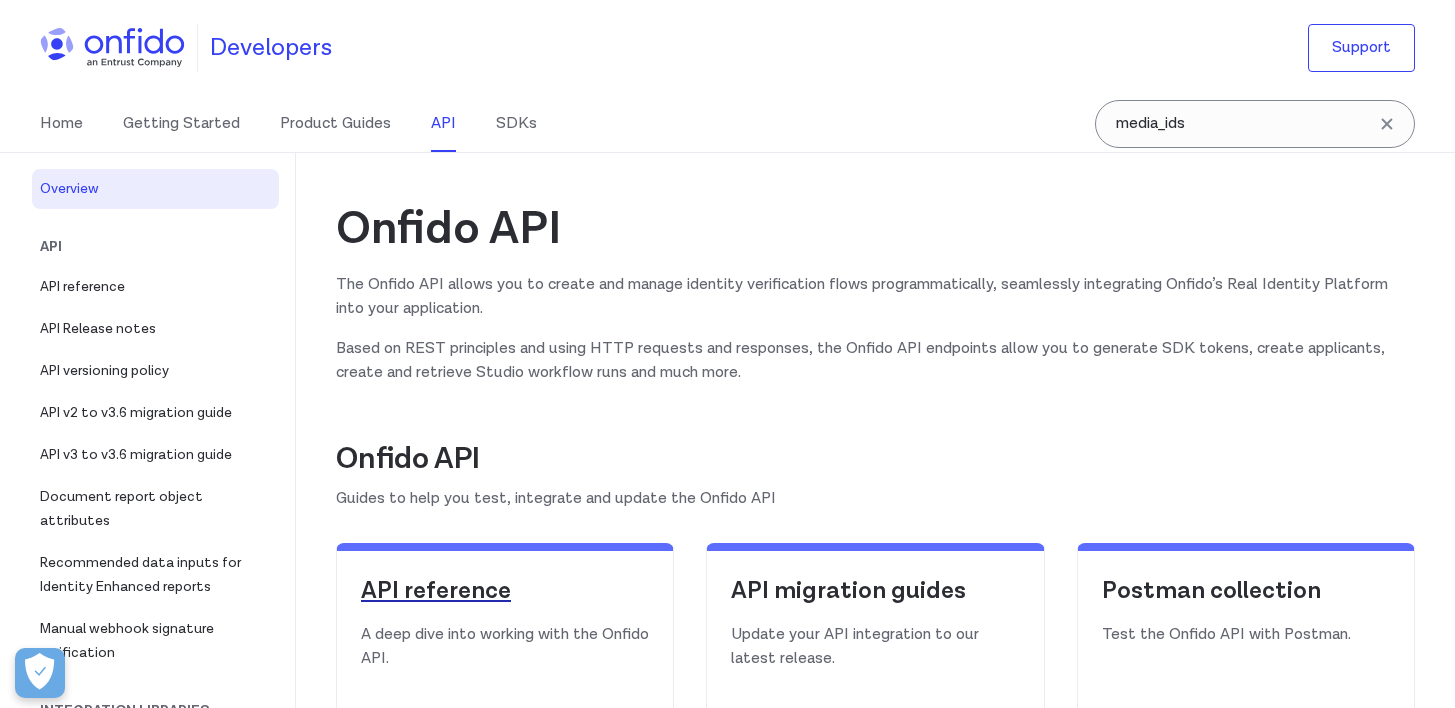 click on "API reference" at bounding box center [505, 591] 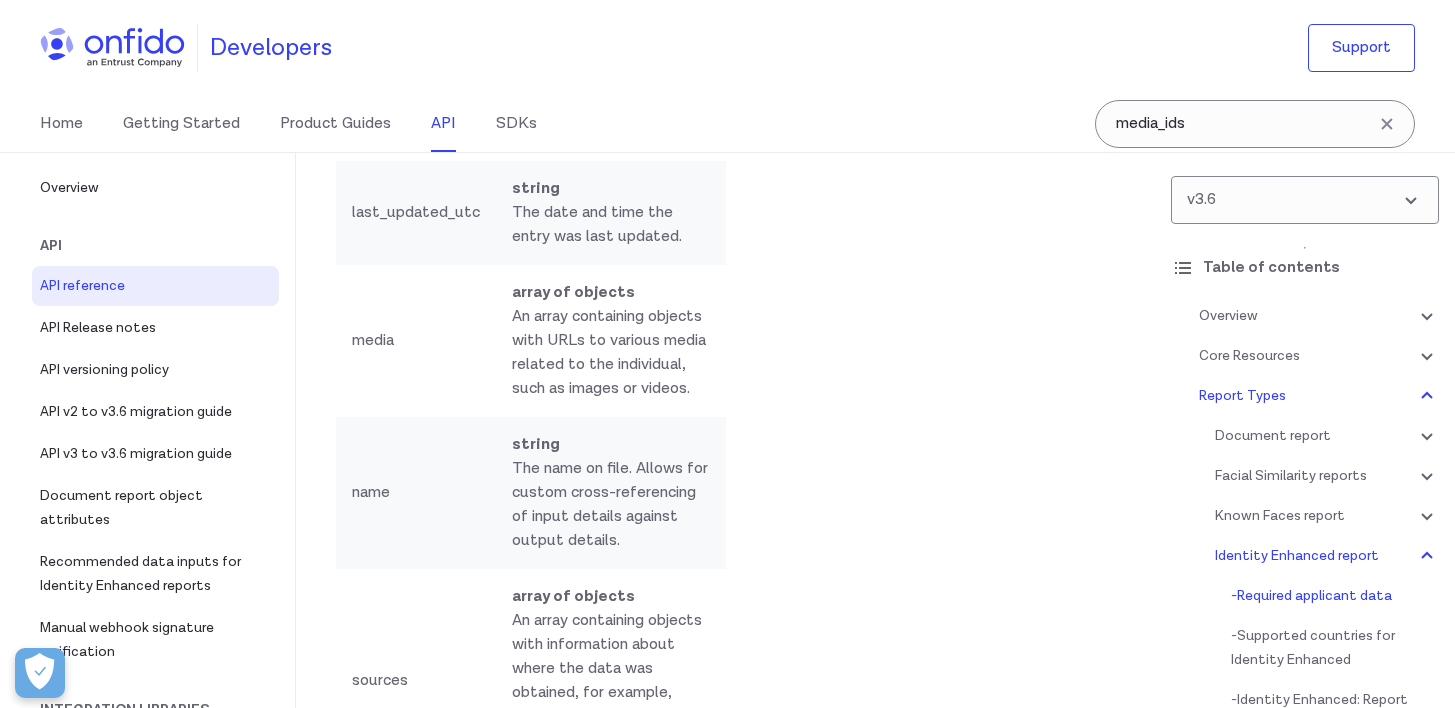 scroll, scrollTop: 138145, scrollLeft: 0, axis: vertical 